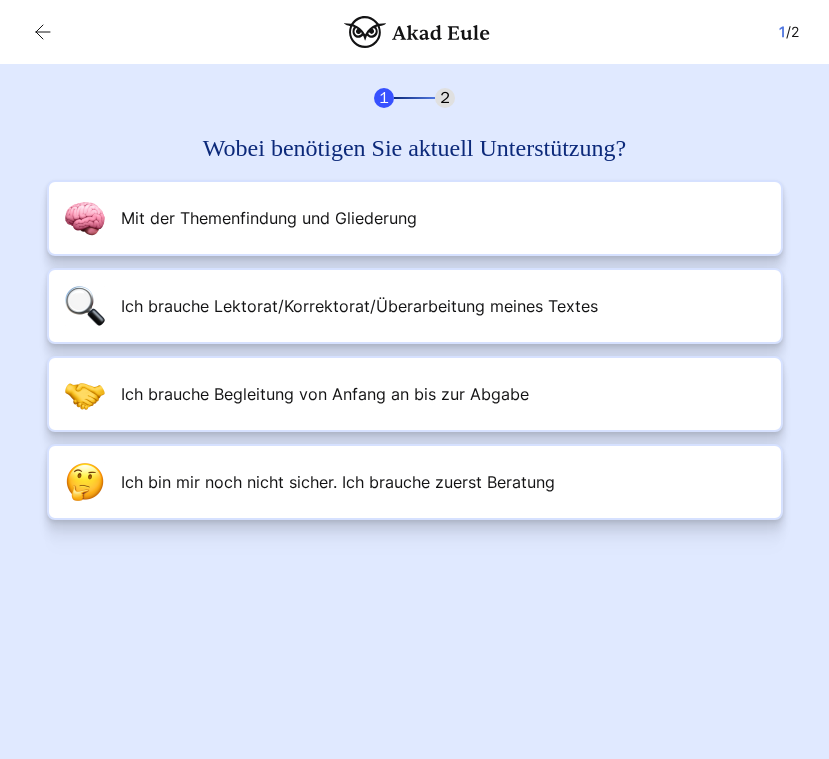 scroll, scrollTop: 0, scrollLeft: 0, axis: both 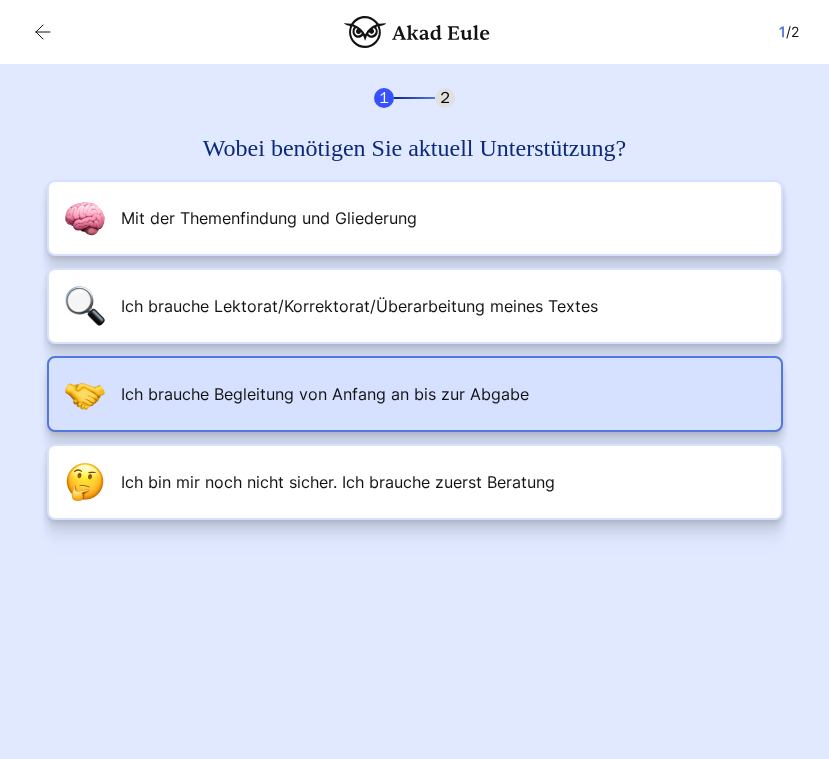 click on "Ich brauche Begleitung von Anfang an bis zur Abgabe" at bounding box center [269, 218] 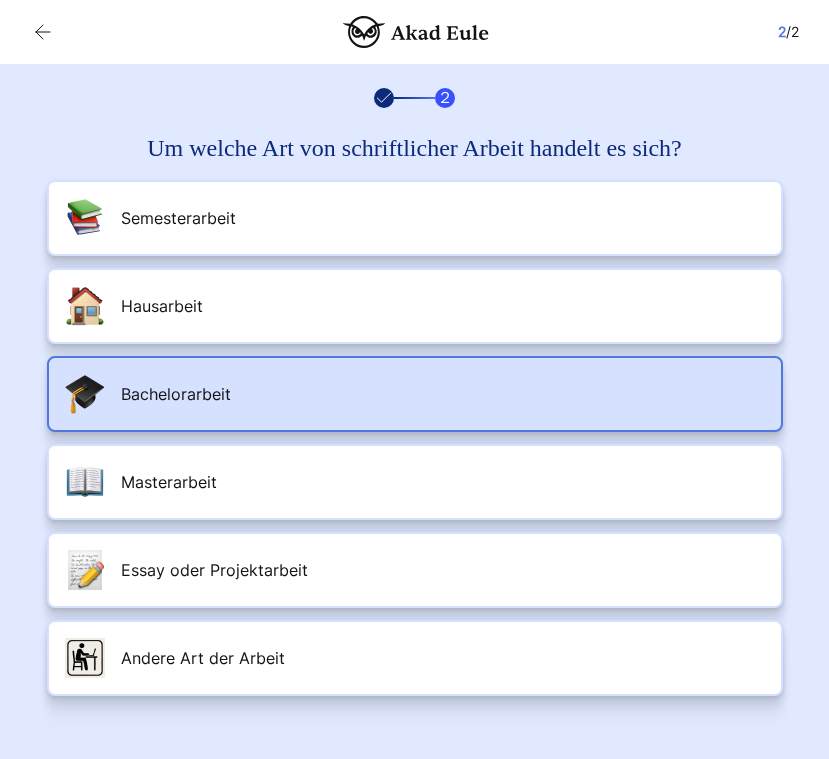 click on "Bachelorarbeit" at bounding box center (415, 394) 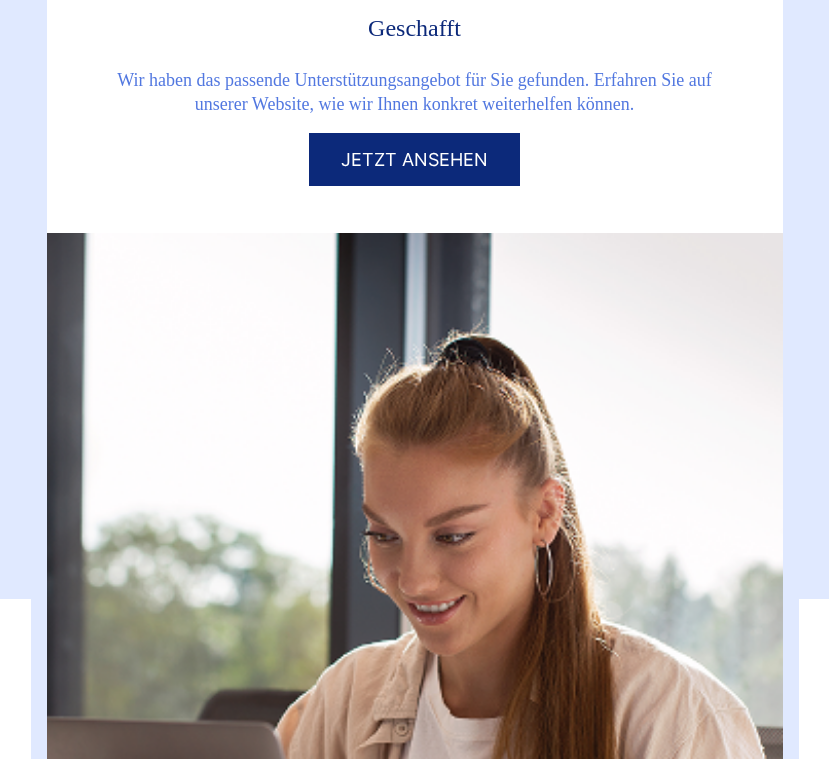 scroll, scrollTop: 143, scrollLeft: 0, axis: vertical 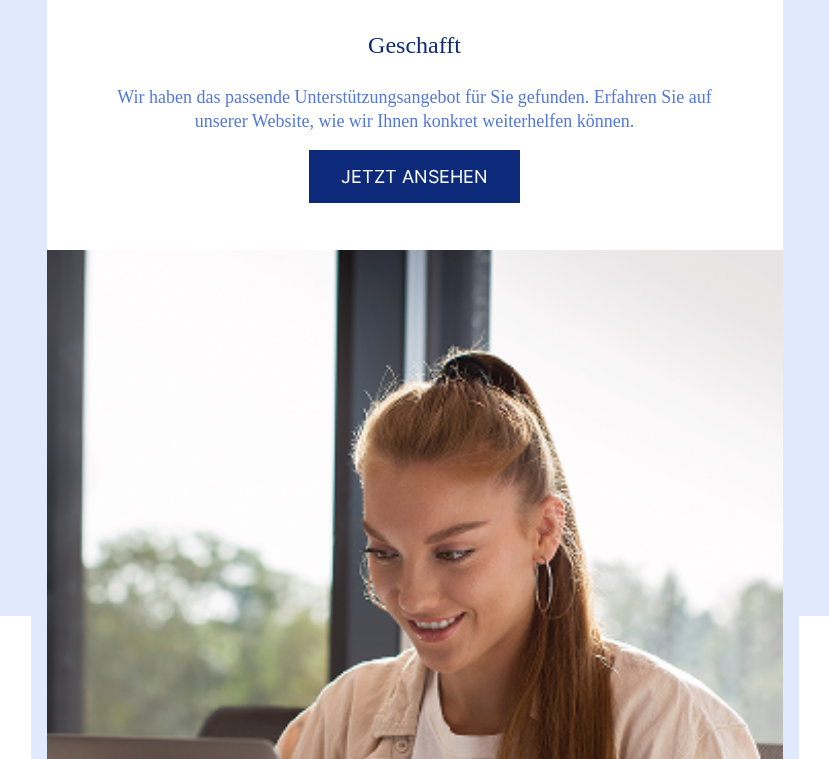 click on "Jetzt ansehen" at bounding box center [414, 176] 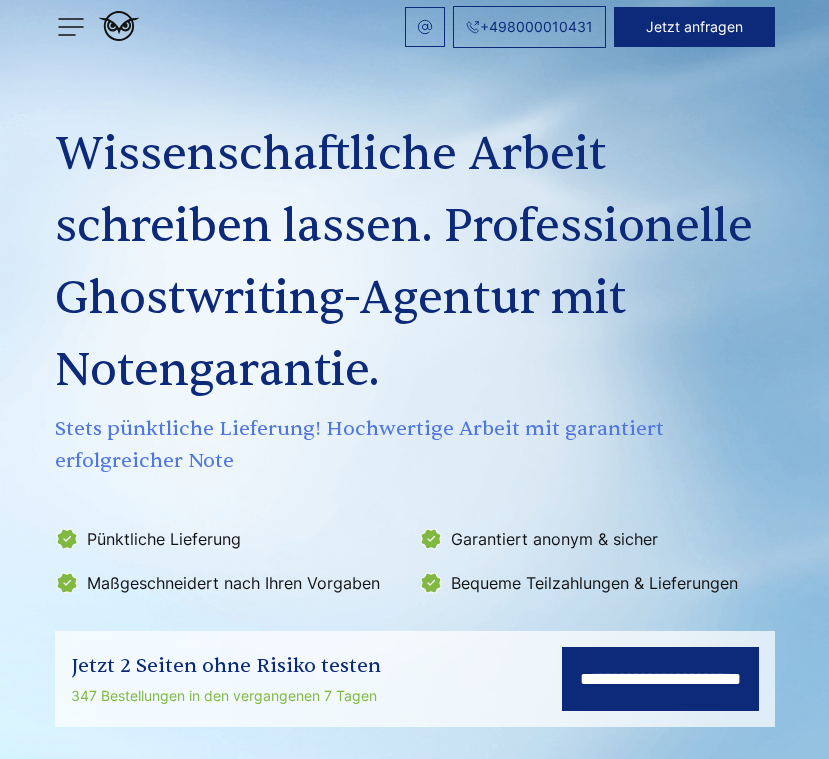 scroll, scrollTop: 0, scrollLeft: 0, axis: both 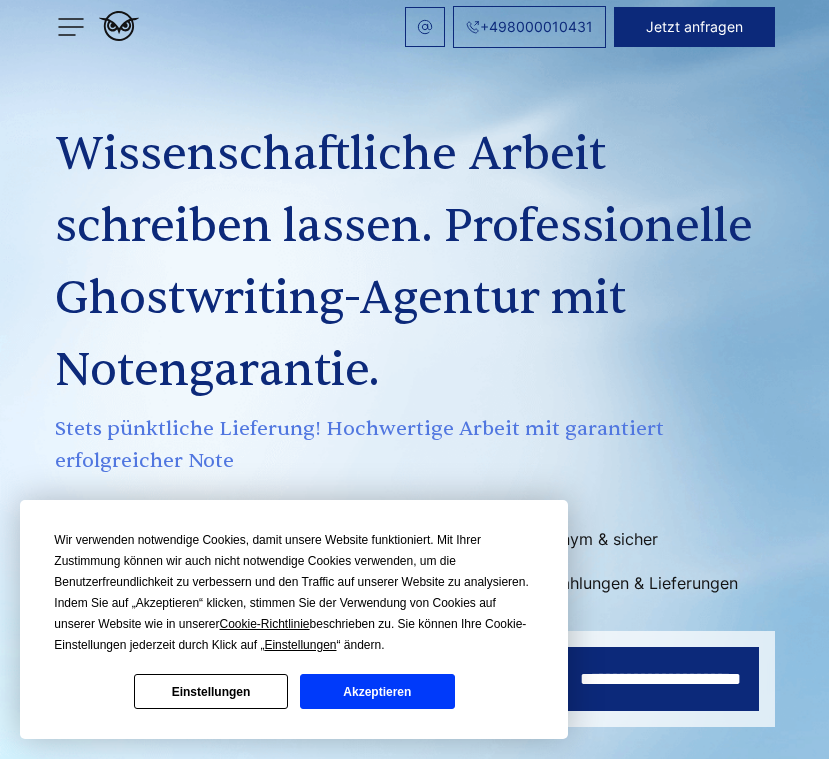 click on "Akzeptieren" at bounding box center (377, 691) 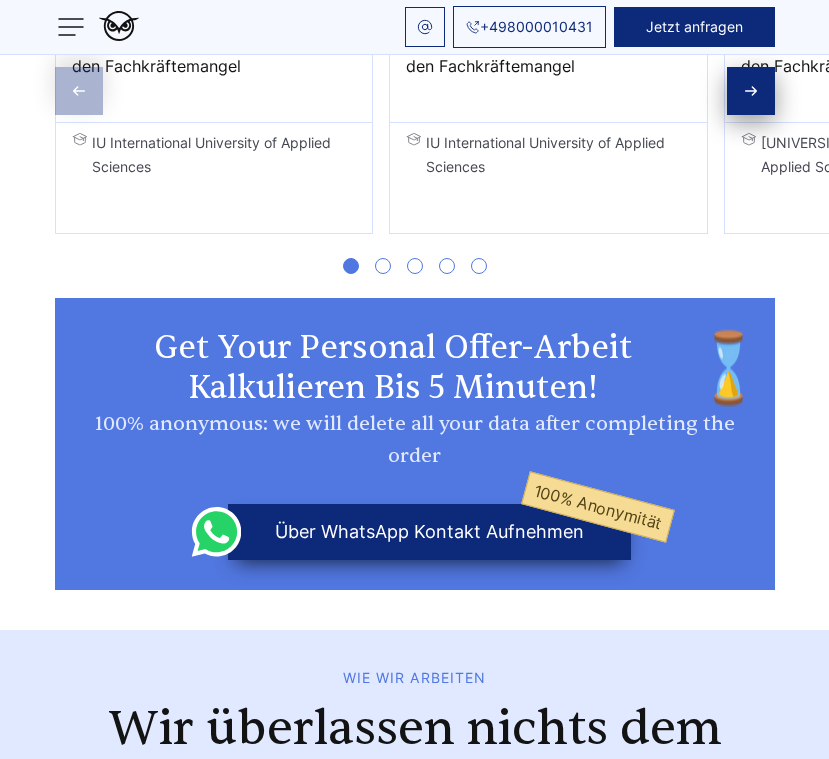 scroll, scrollTop: 4442, scrollLeft: 0, axis: vertical 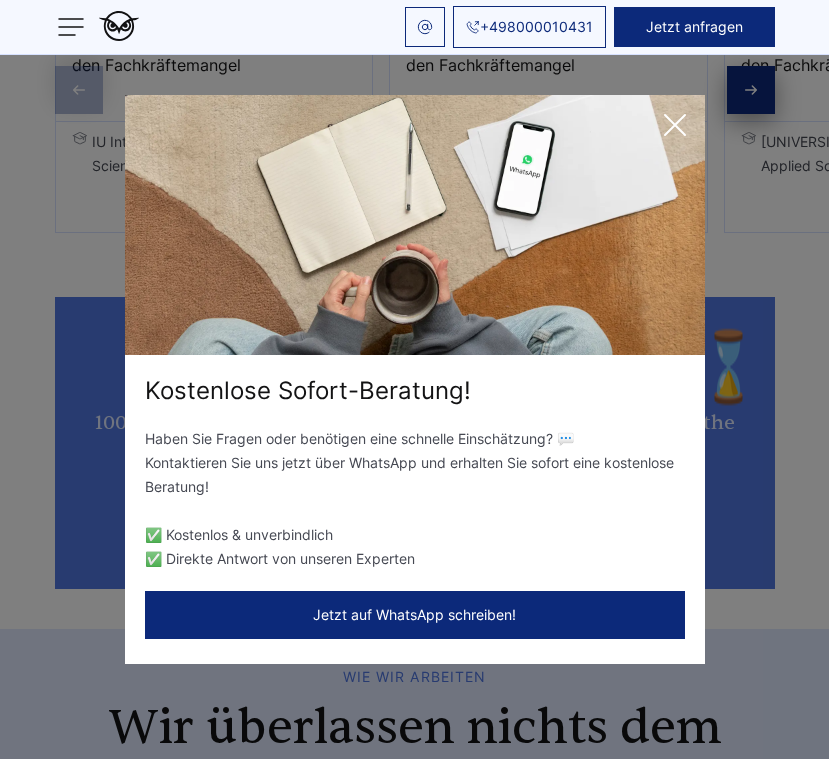 click at bounding box center (675, 125) 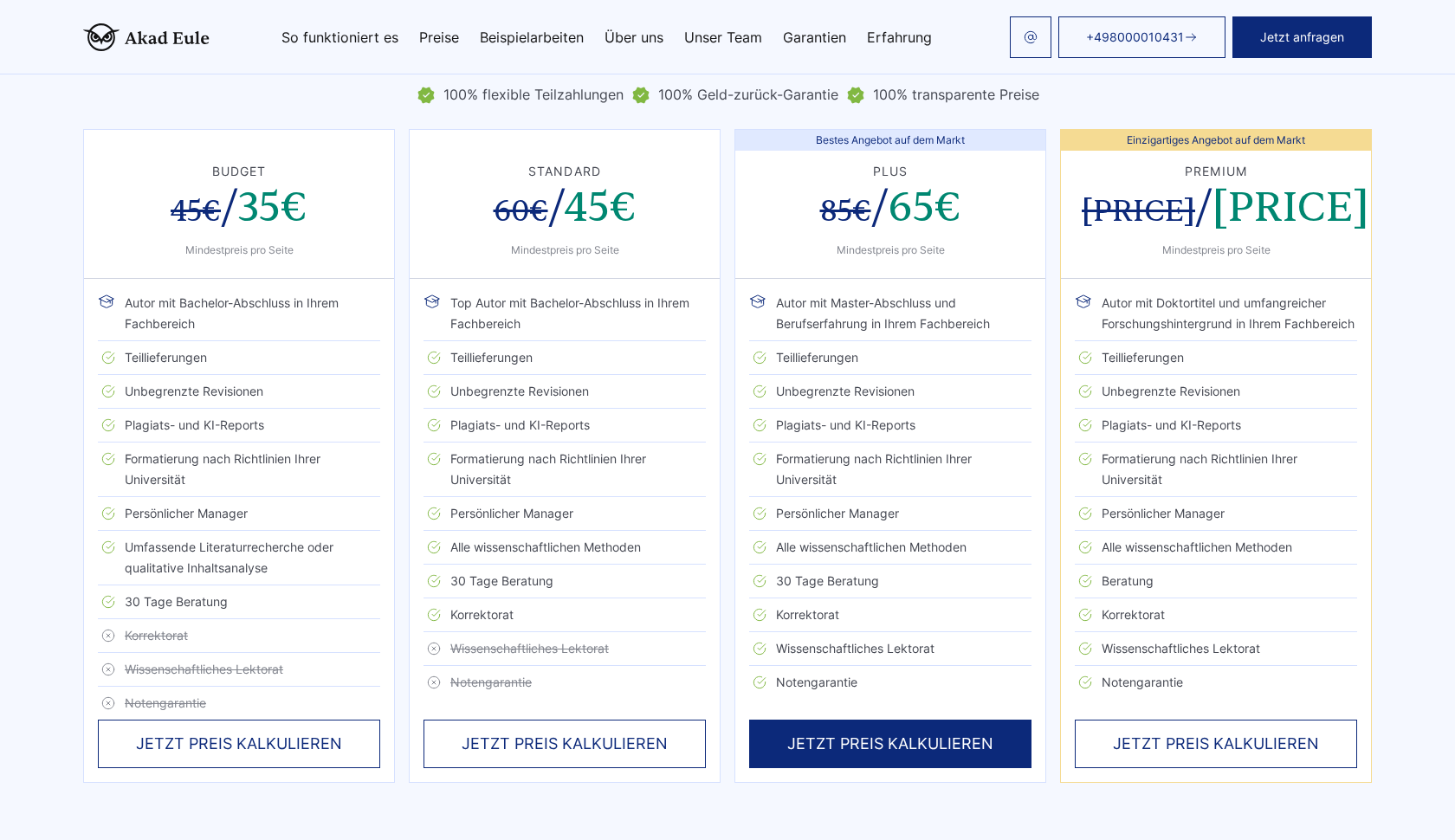 scroll, scrollTop: 4979, scrollLeft: 0, axis: vertical 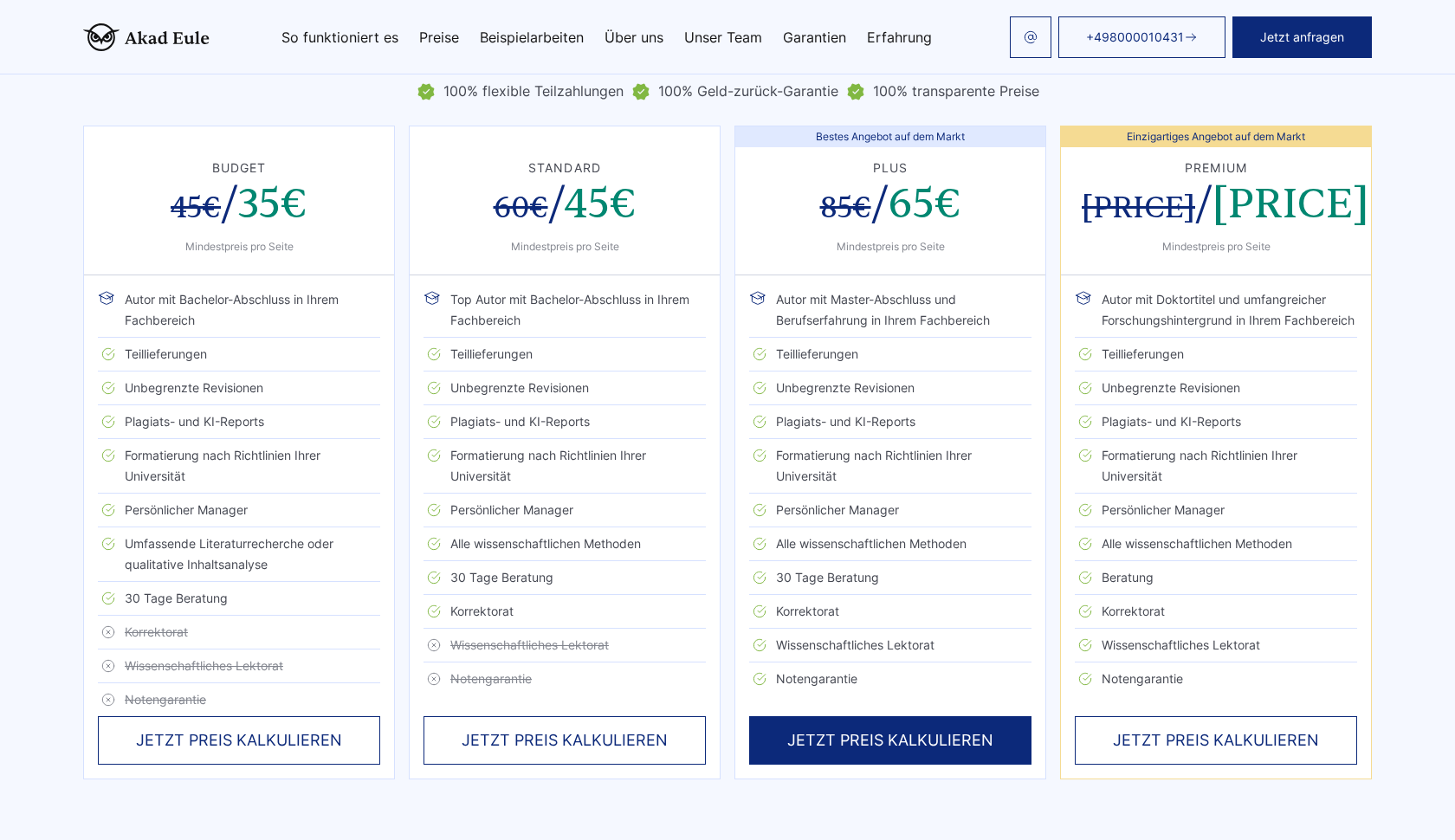 click on "JETZT PREIS KALKULIEREN" at bounding box center (1216, 740) 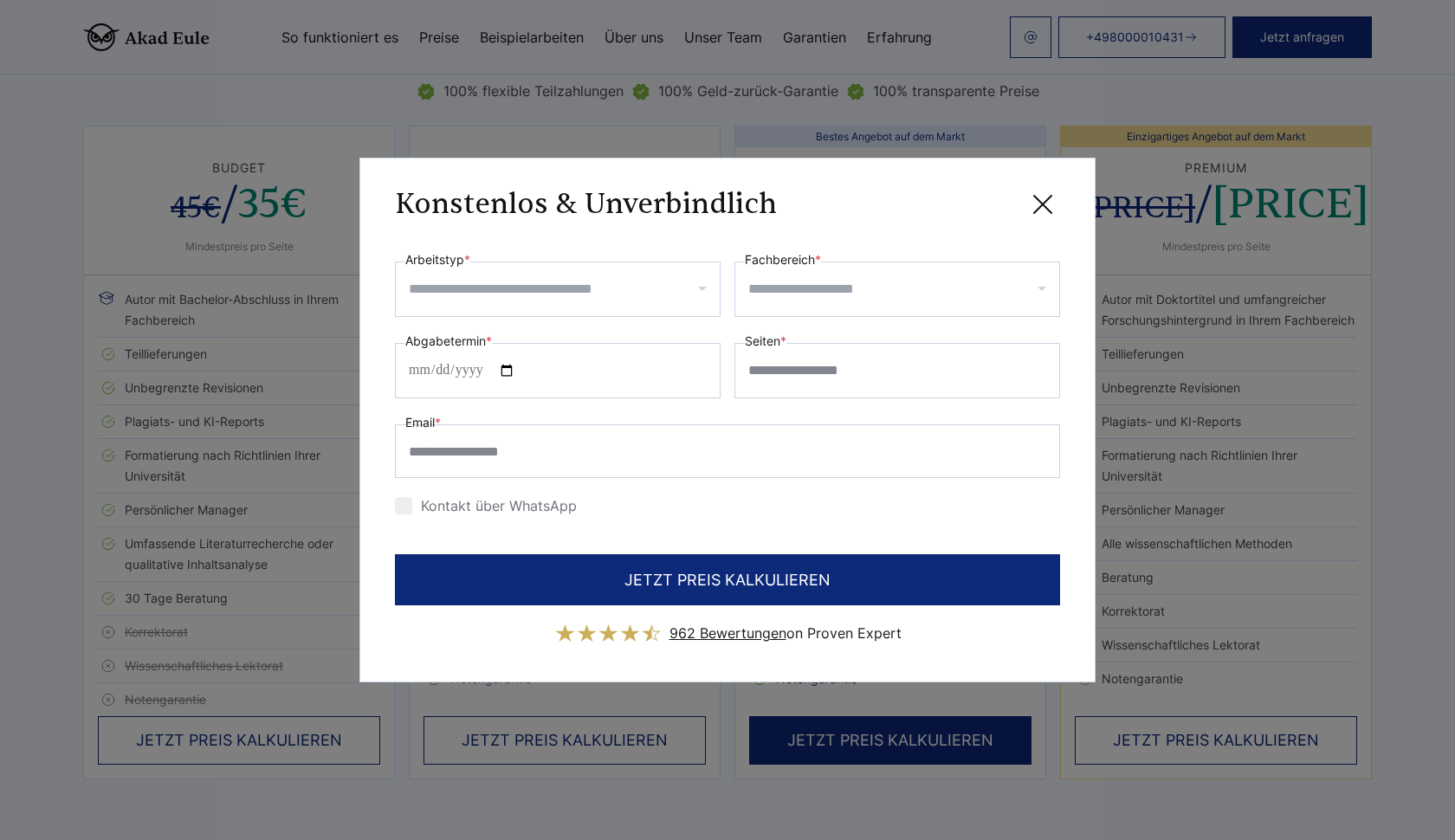 click on "Arbeitstyp  *" at bounding box center [564, 289] 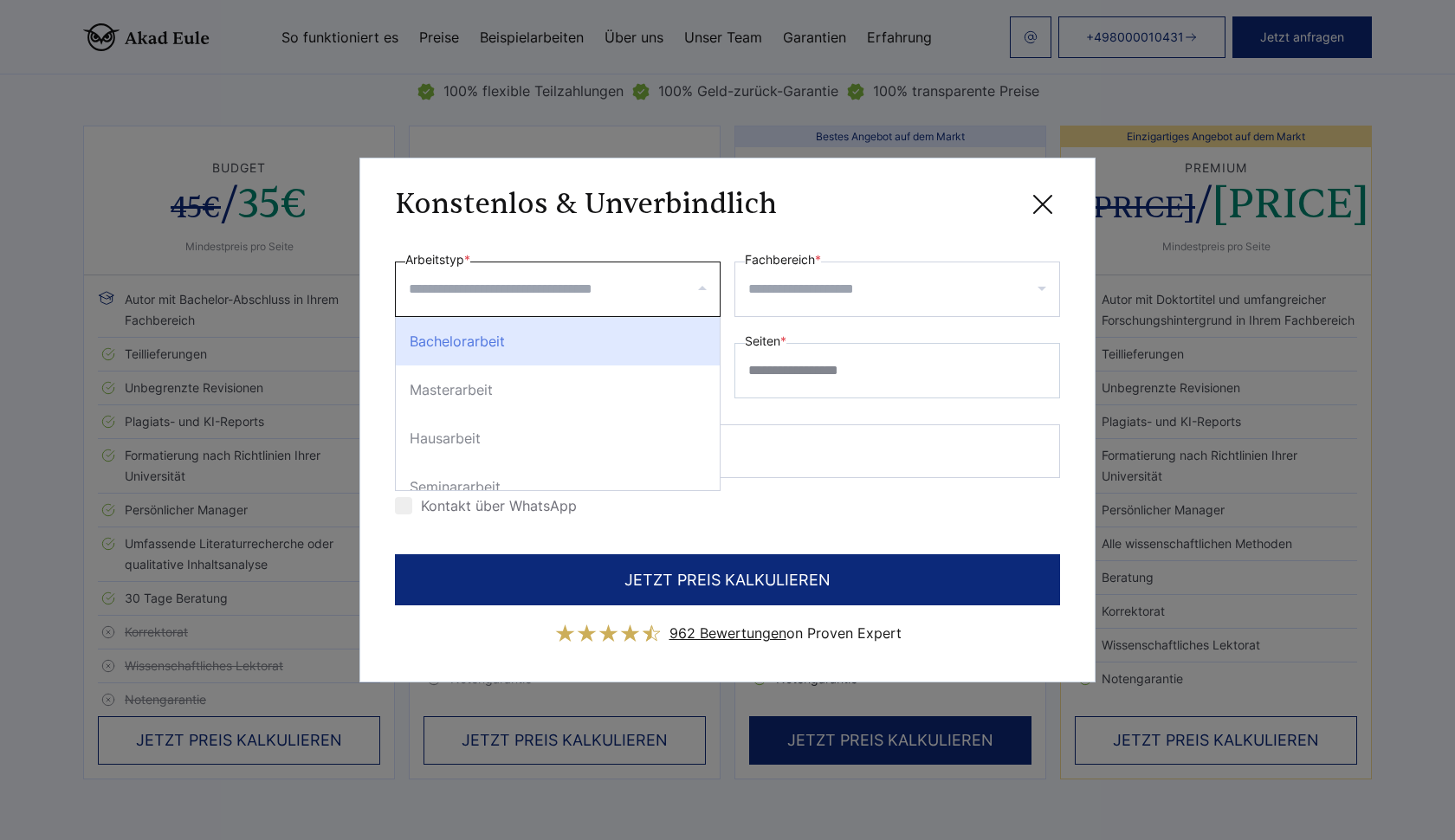click on "Bachelorarbeit" at bounding box center (558, 341) 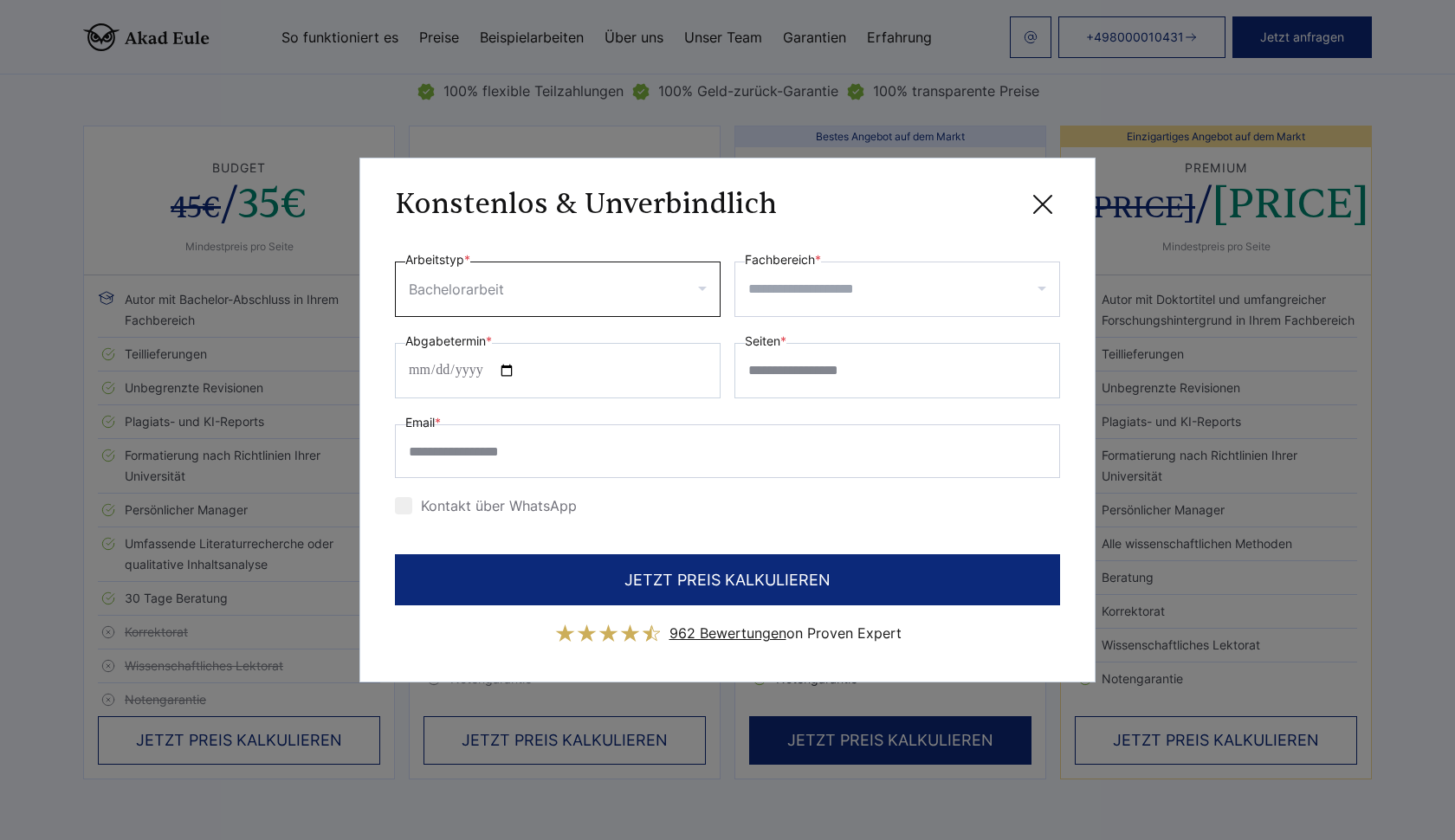 click at bounding box center (558, 289) 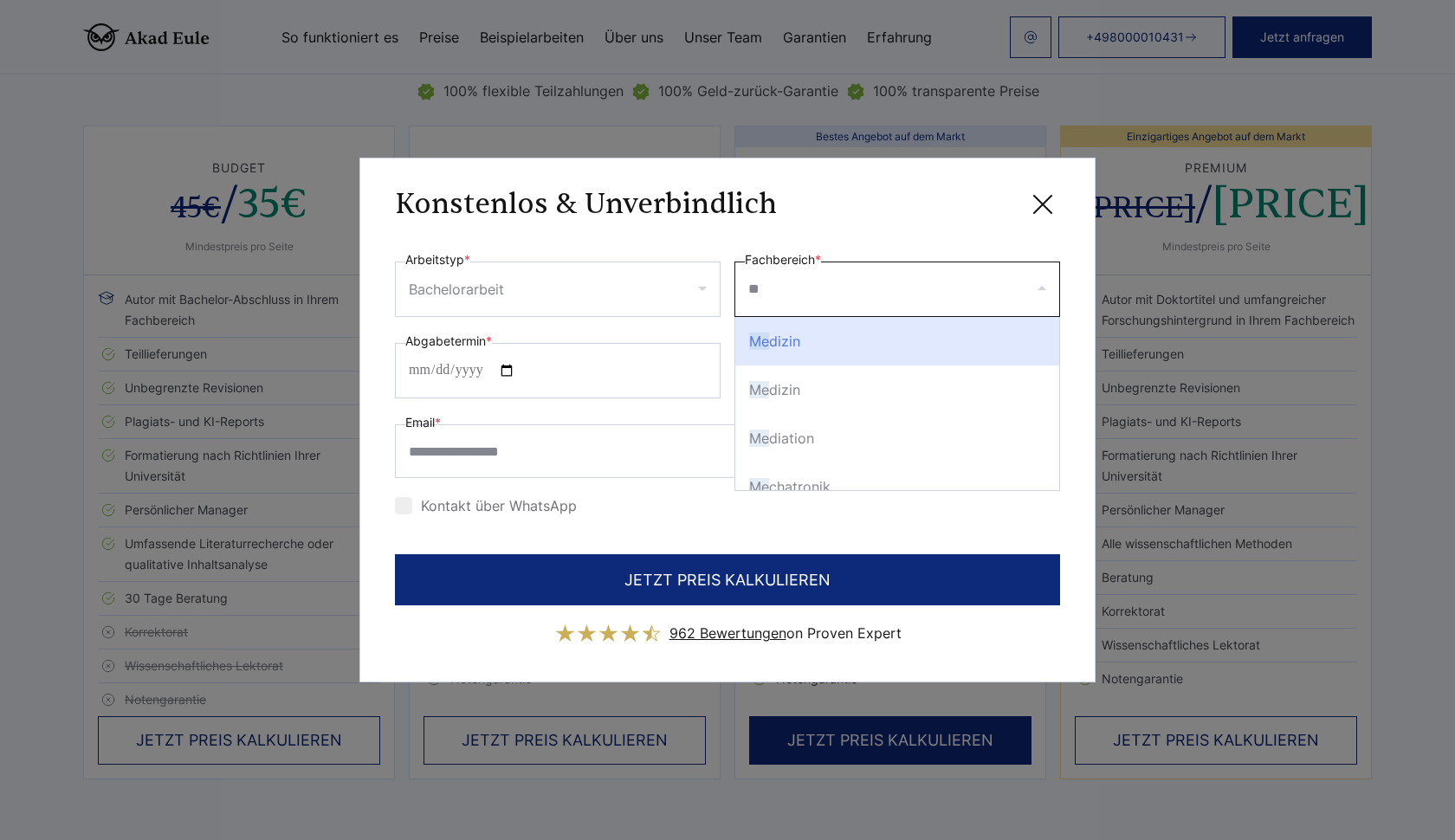 click on "Me dizin" at bounding box center (897, 341) 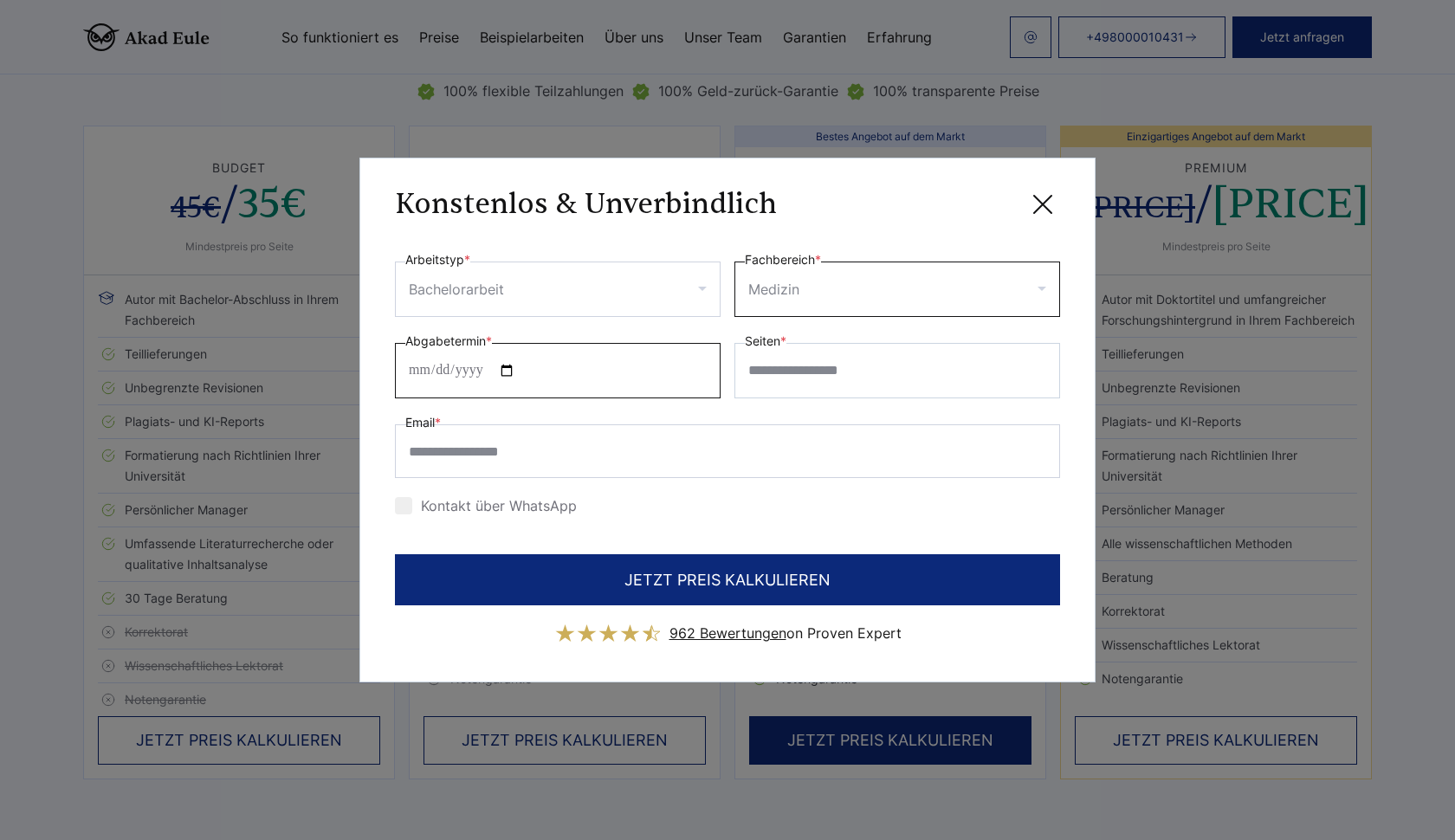 click on "Abgabetermin  *" at bounding box center (558, 371) 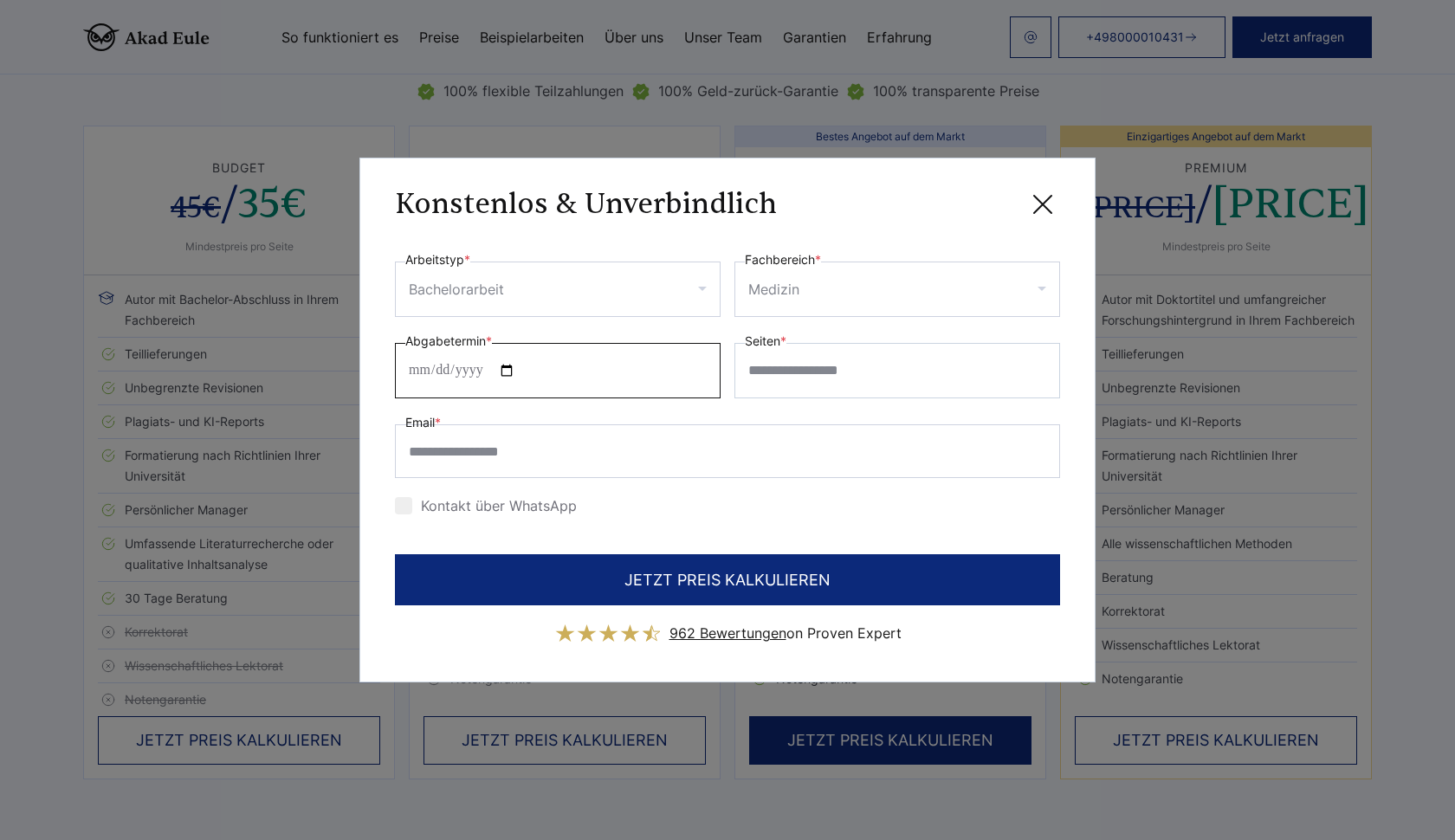 type on "**********" 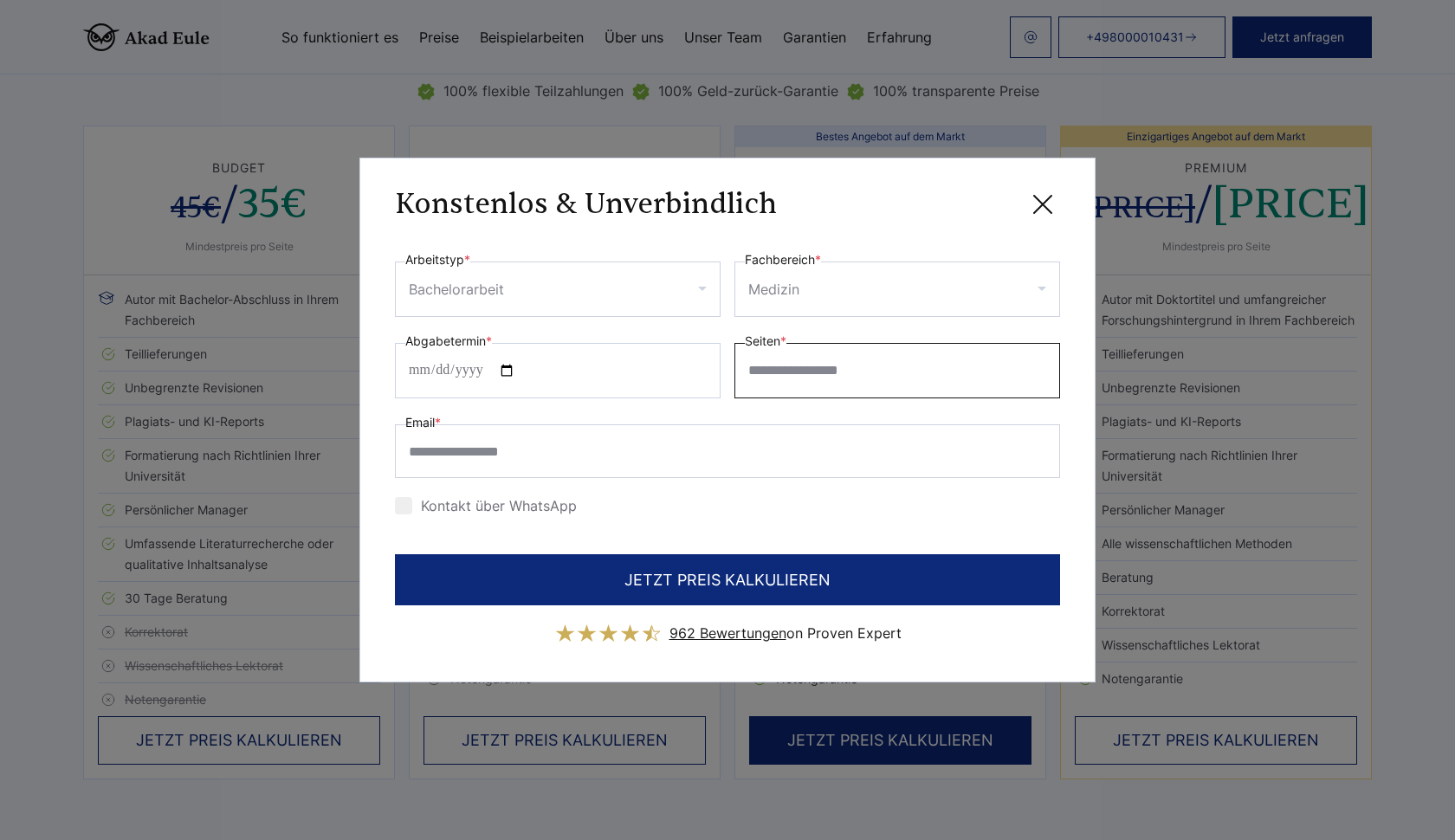 click on "Seiten  *" at bounding box center [897, 371] 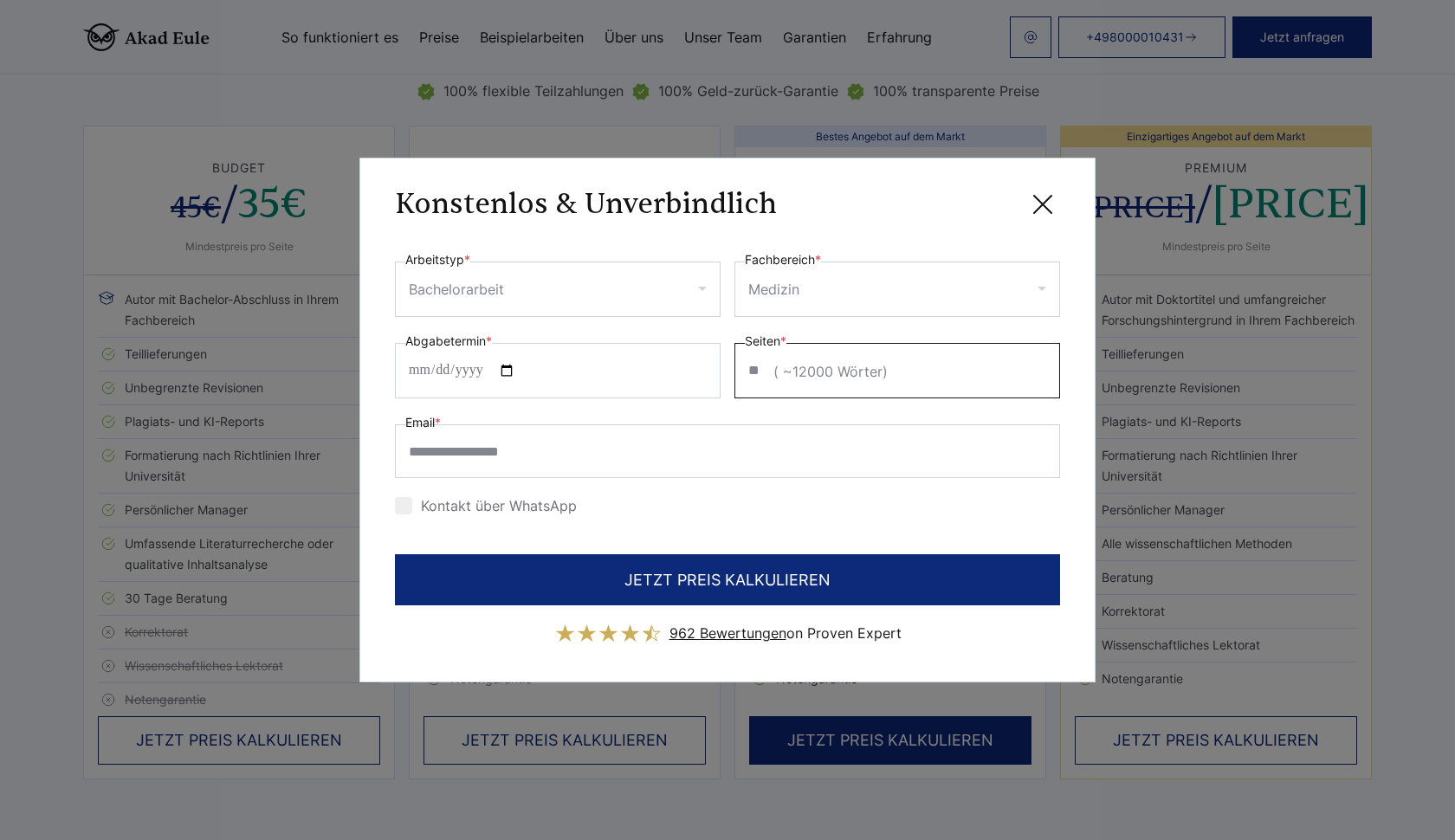 type on "**" 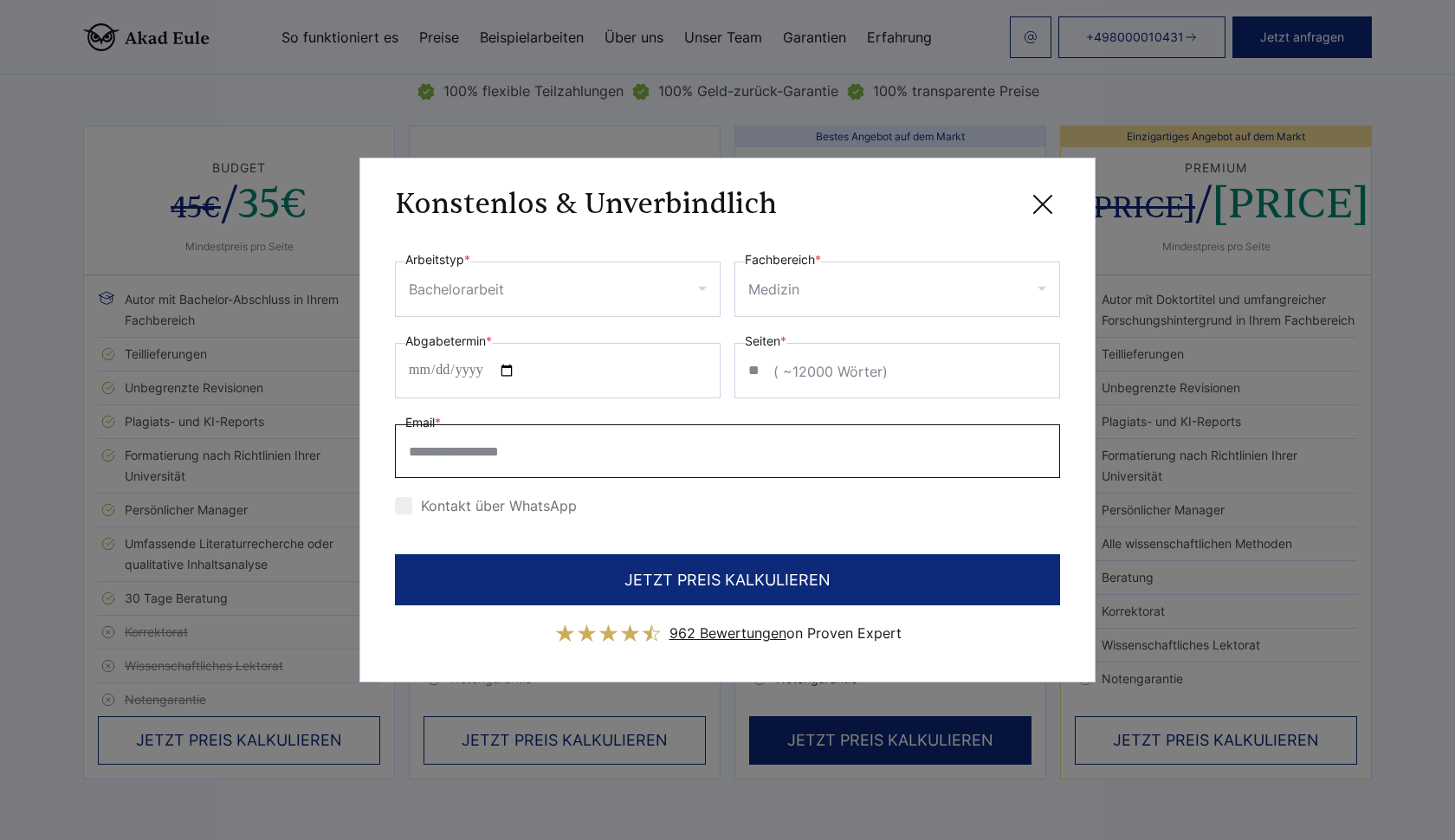 click on "Email  *" at bounding box center (728, 451) 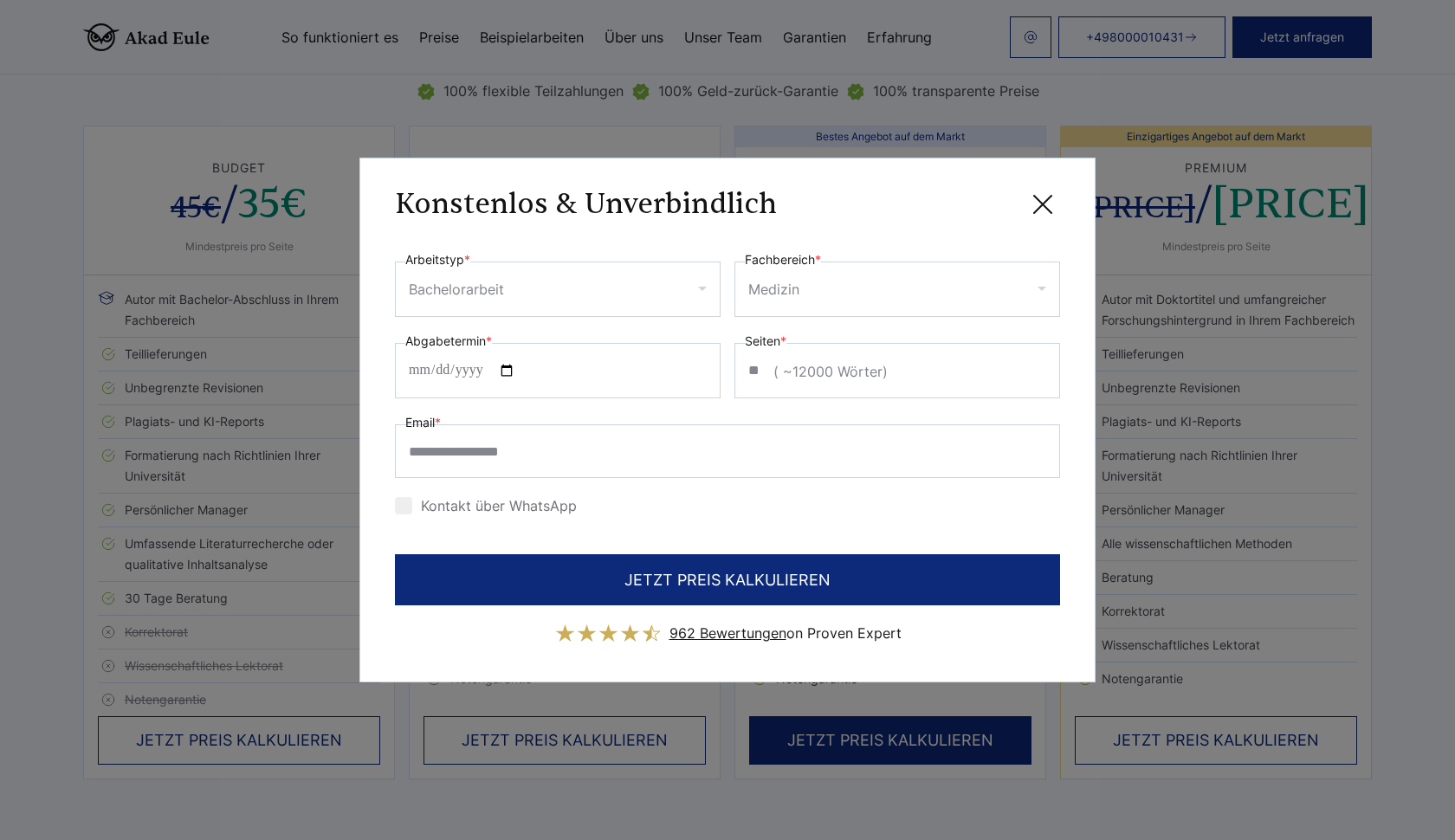 click on "Kontakt über WhatsApp" at bounding box center (486, 506) 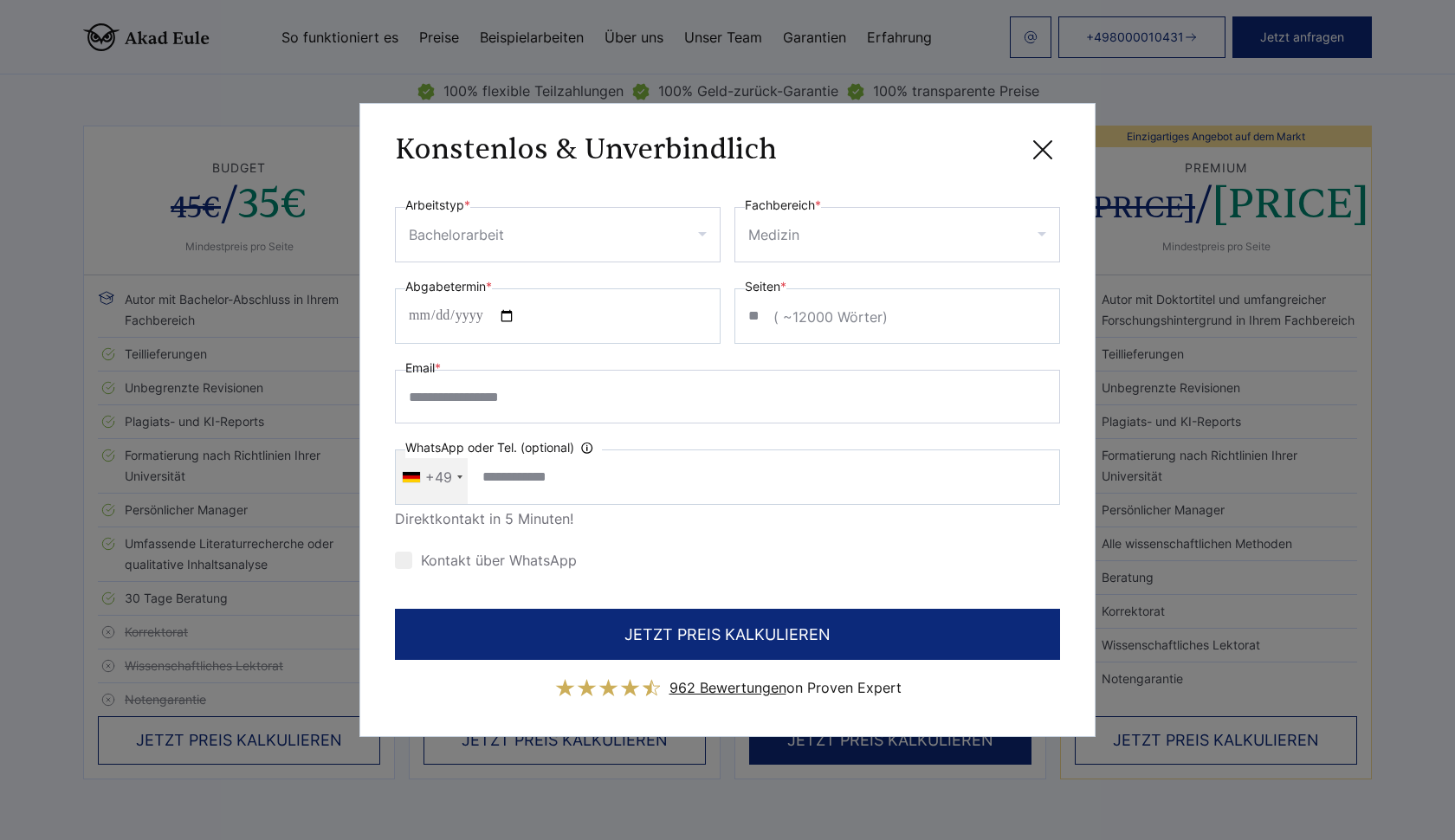 click on "+49" at bounding box center [431, 477] 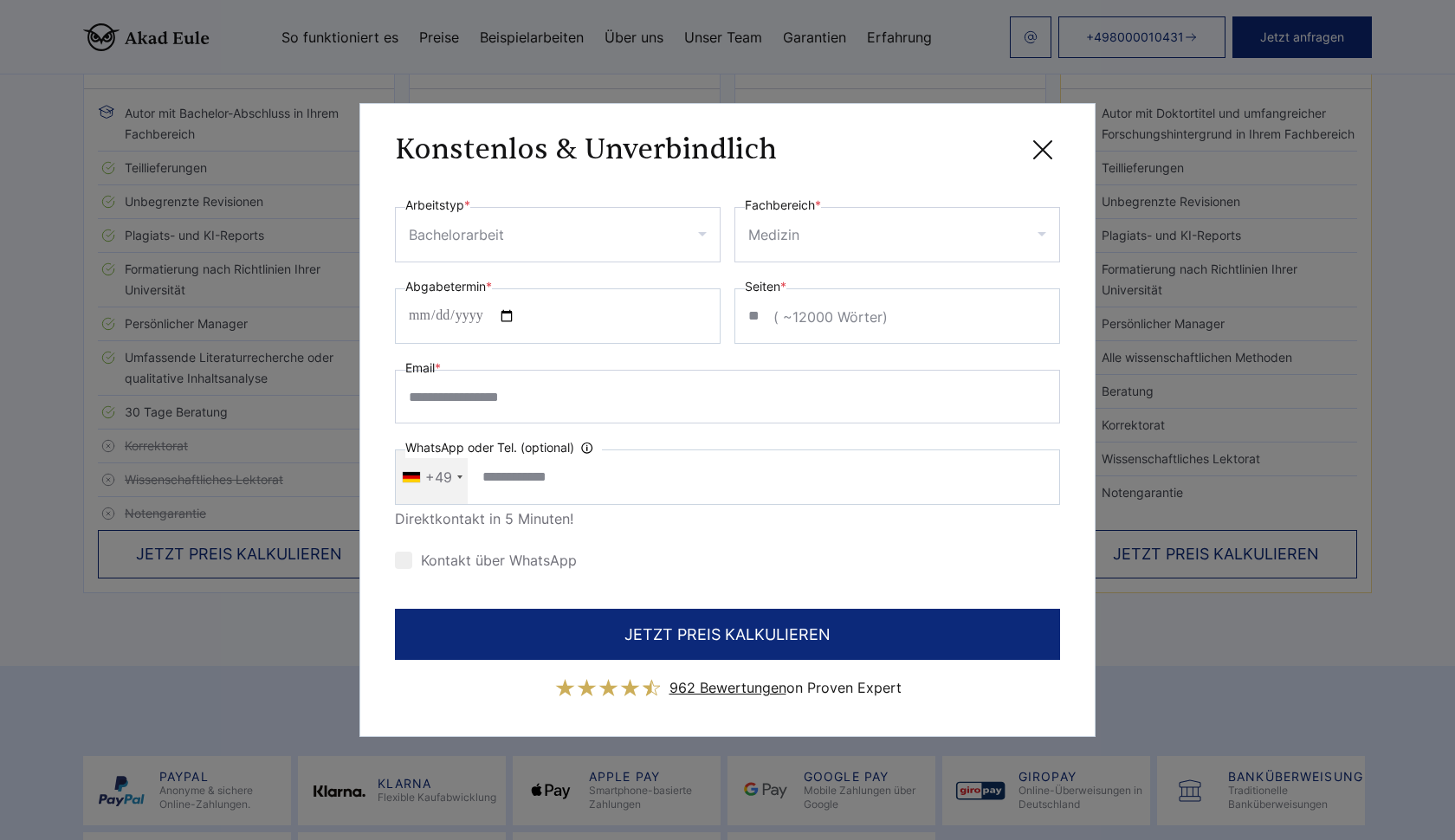 scroll, scrollTop: 5184, scrollLeft: 0, axis: vertical 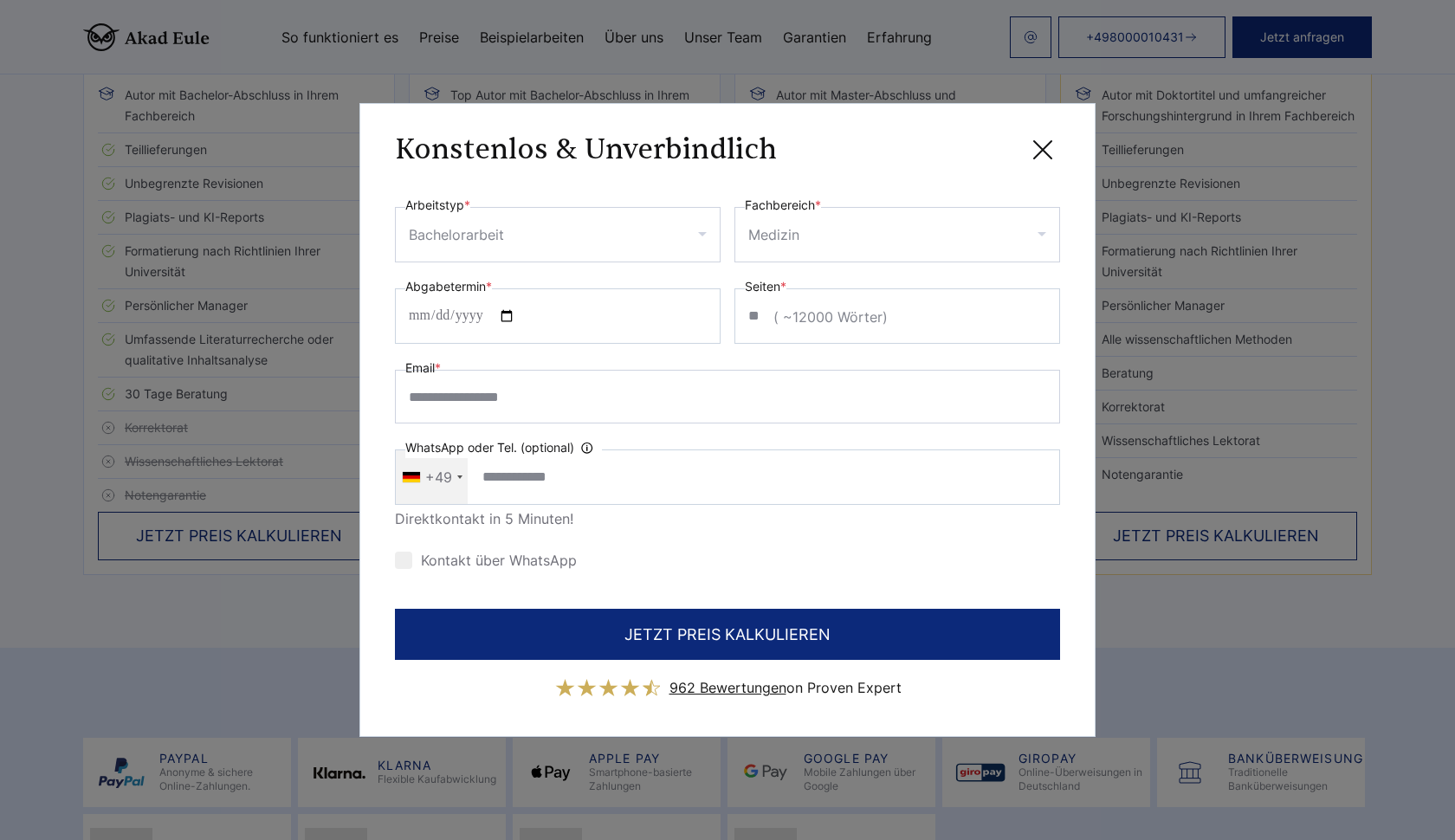 click on "+49" at bounding box center (438, 477) 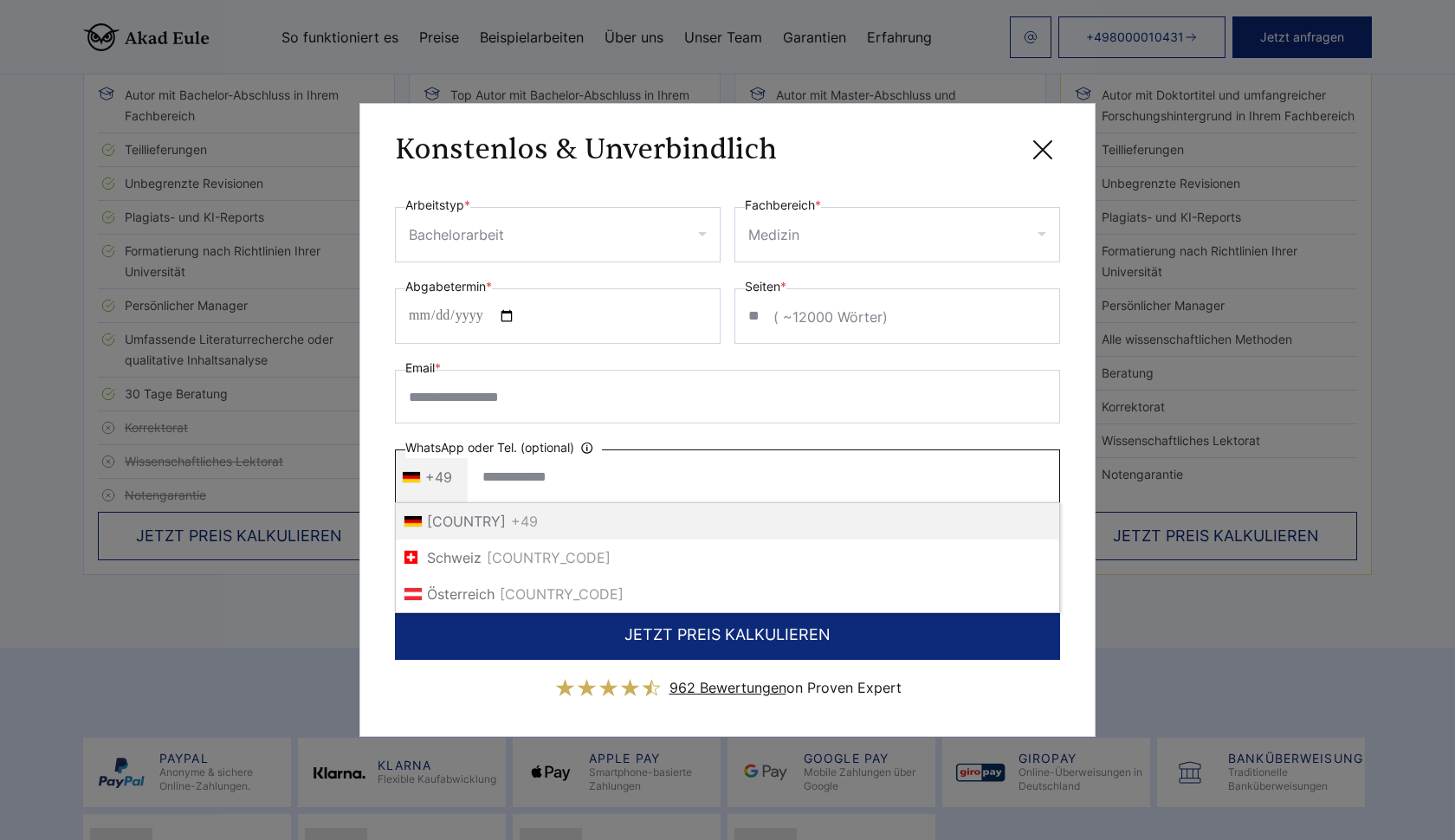 click on "WhatsApp oder Tel. ([PHONE])
Ihre Daten werden nicht an Dritte weitergegeben" at bounding box center (728, 477) 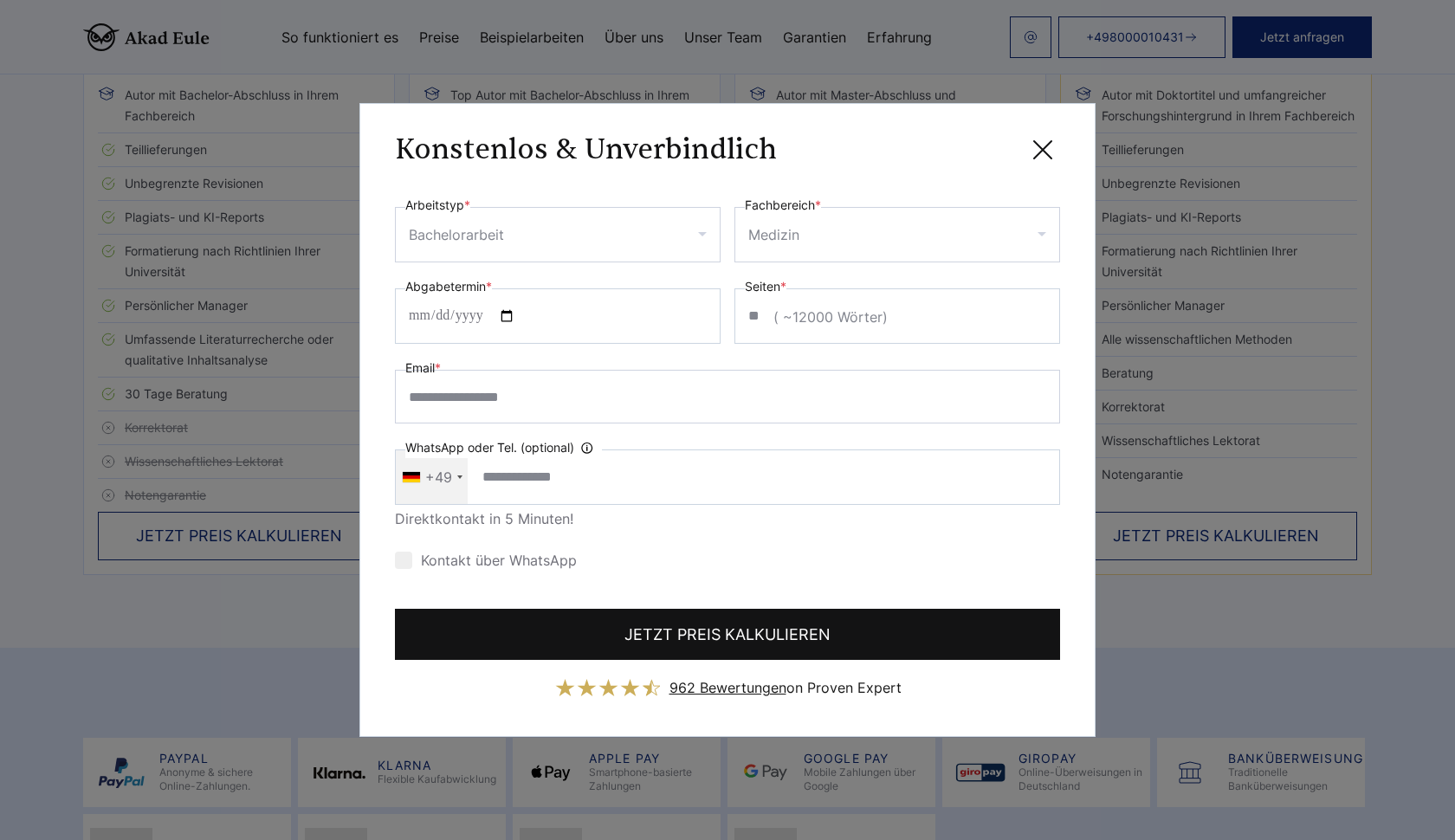click on "JETZT PREIS KALKULIEREN" at bounding box center (728, 634) 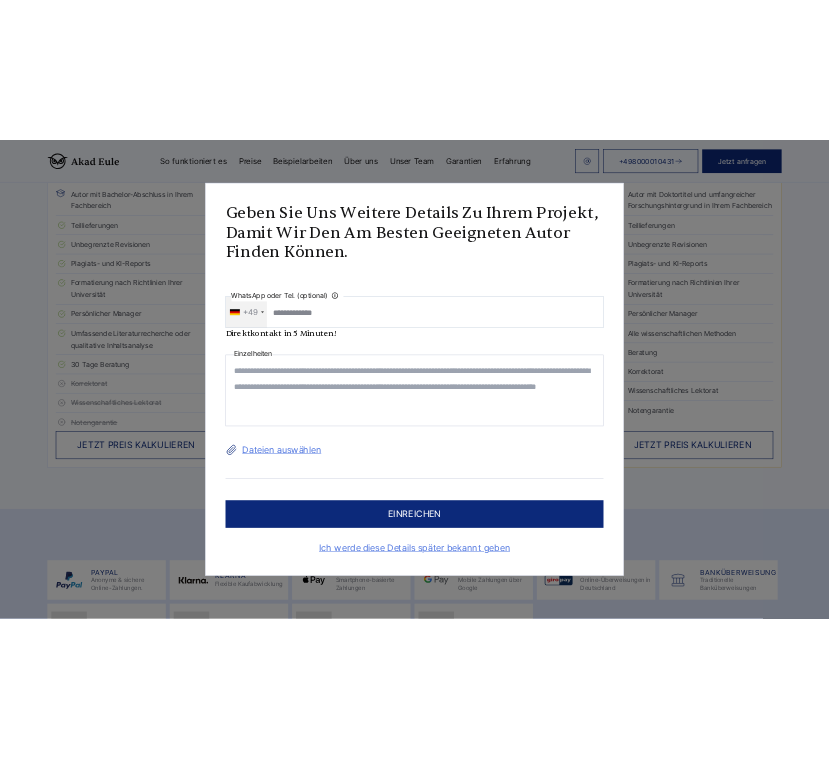 scroll, scrollTop: 0, scrollLeft: 0, axis: both 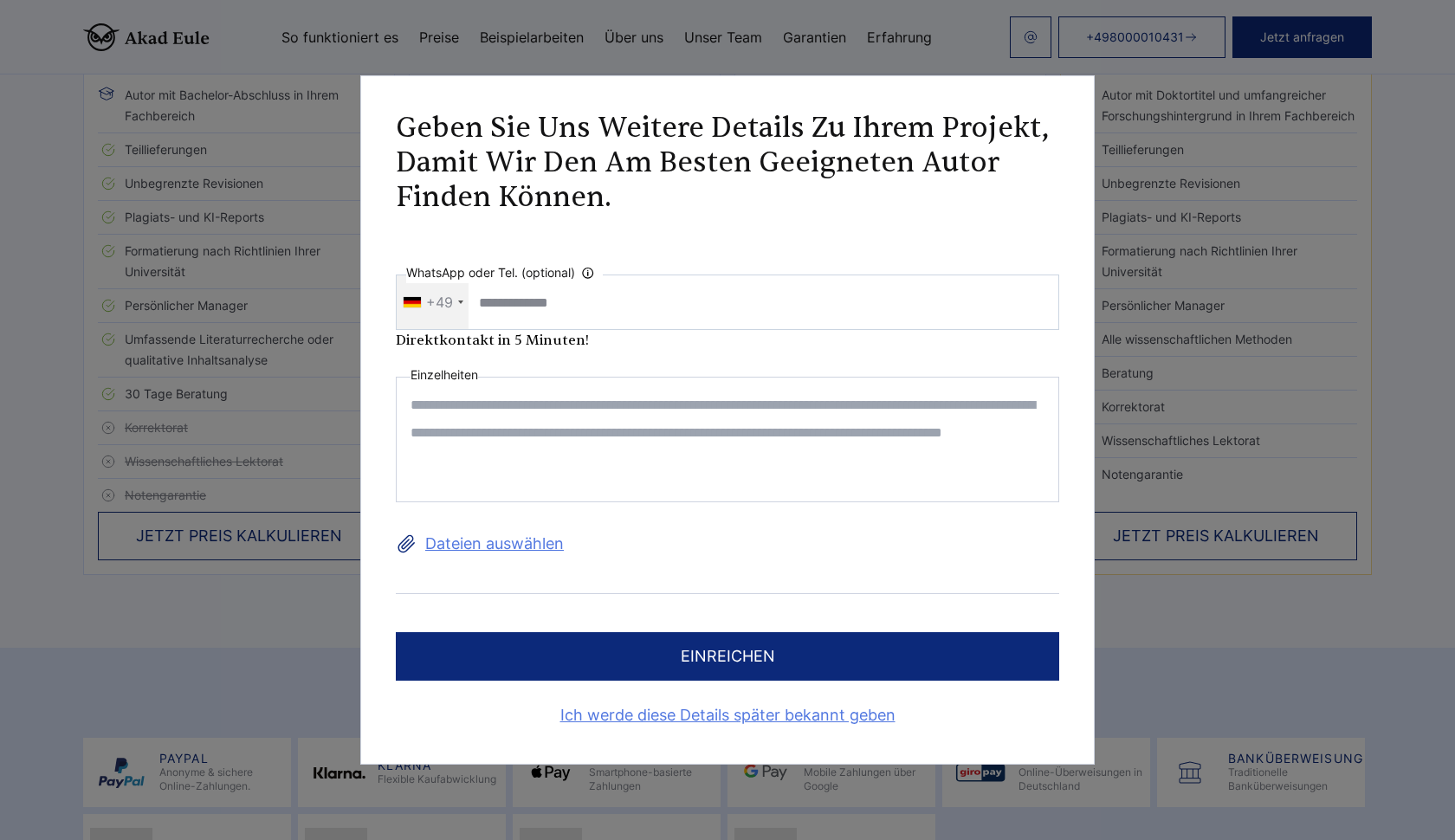 click at bounding box center (728, 439) 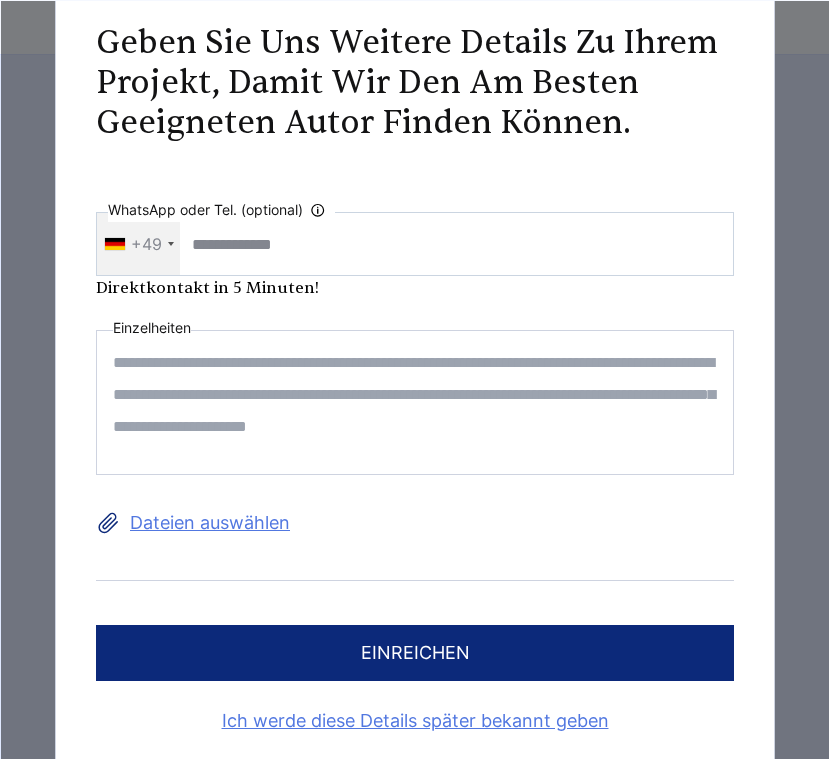 drag, startPoint x: 476, startPoint y: 363, endPoint x: 394, endPoint y: 360, distance: 82.05486 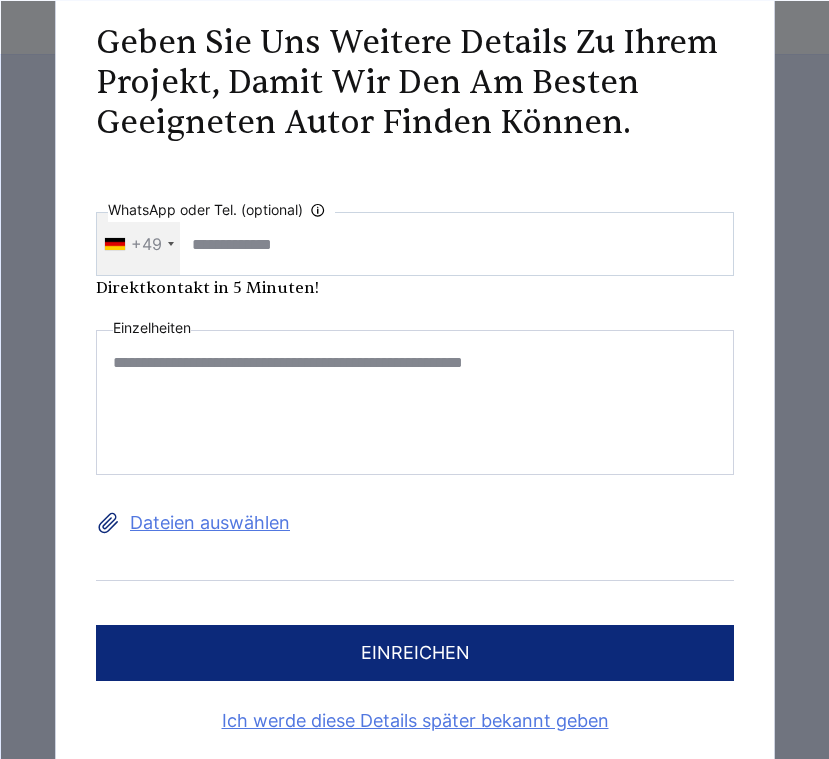 paste on "**********" 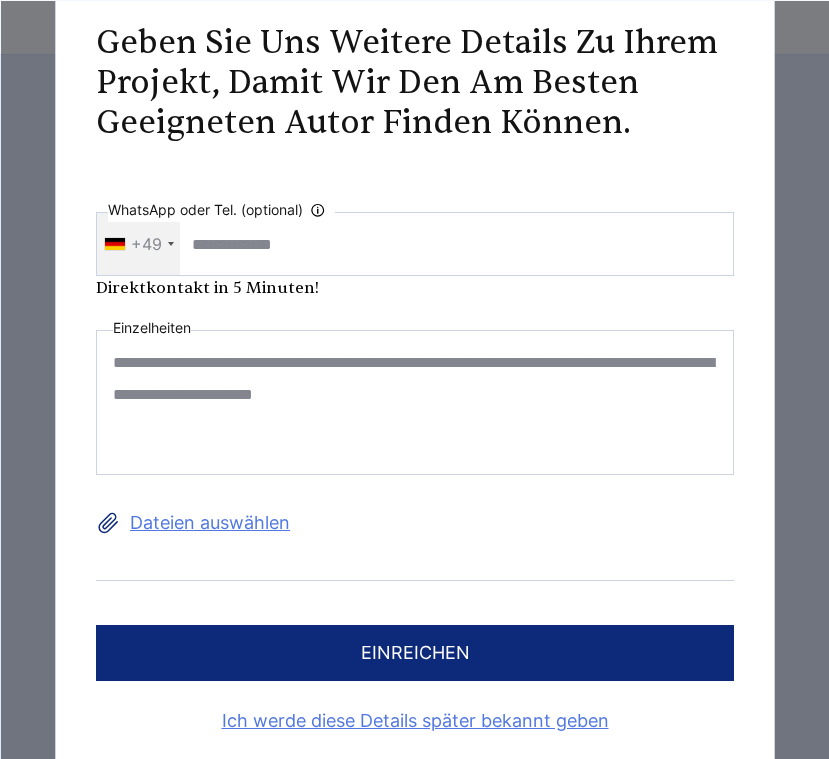 drag, startPoint x: 556, startPoint y: 391, endPoint x: 153, endPoint y: 281, distance: 417.74274 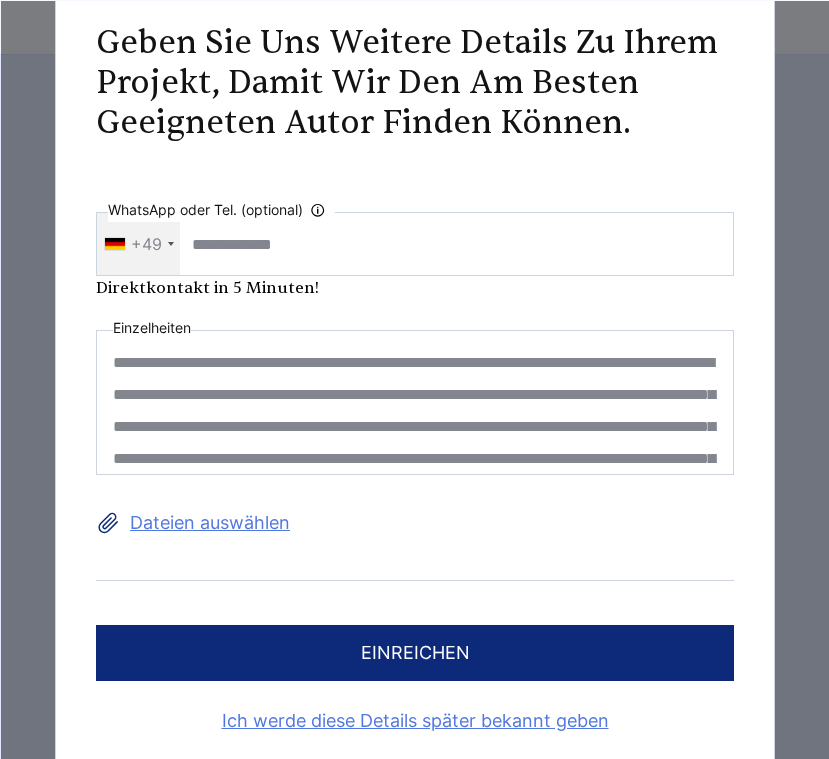 scroll, scrollTop: 0, scrollLeft: 0, axis: both 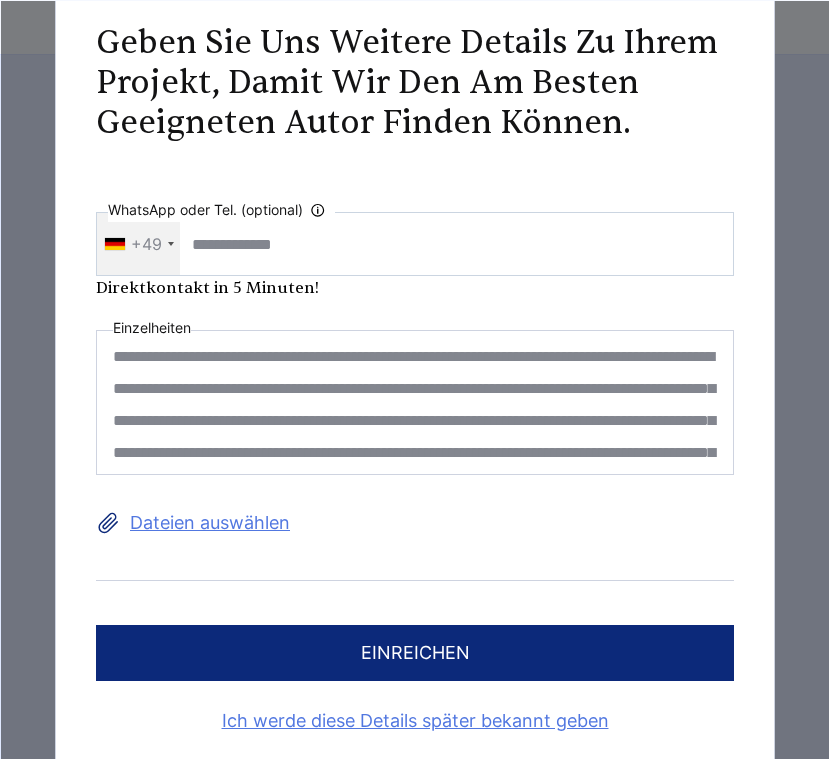 click on "**********" at bounding box center [415, 402] 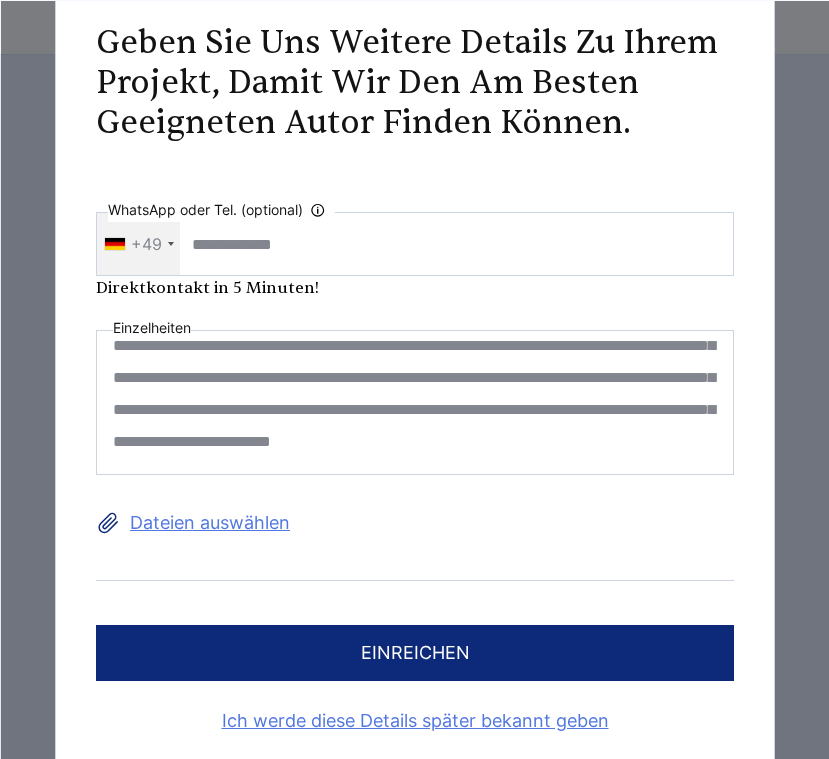 scroll, scrollTop: 145, scrollLeft: 0, axis: vertical 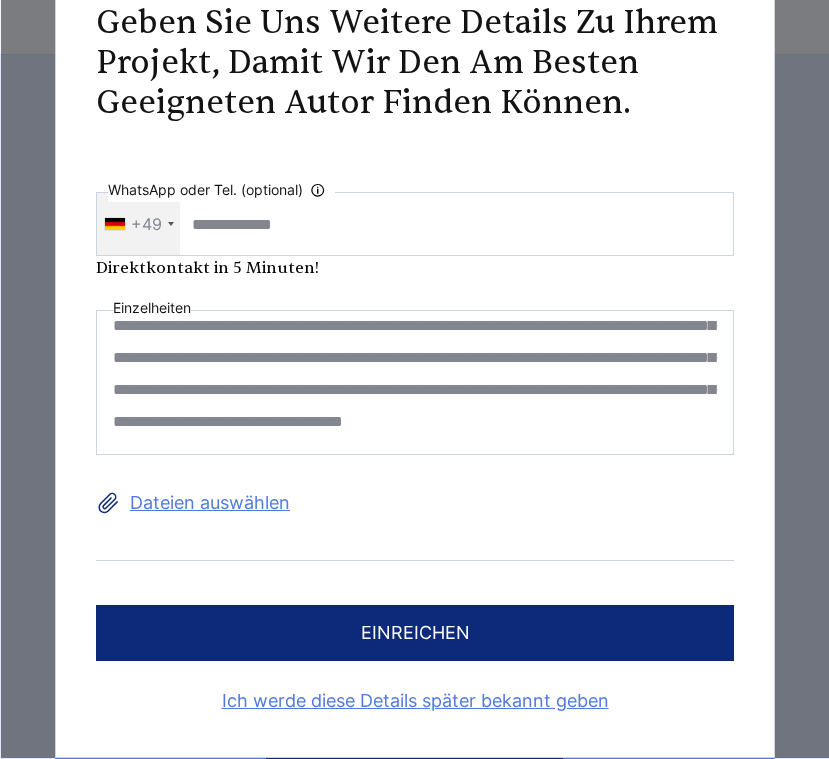 type on "**********" 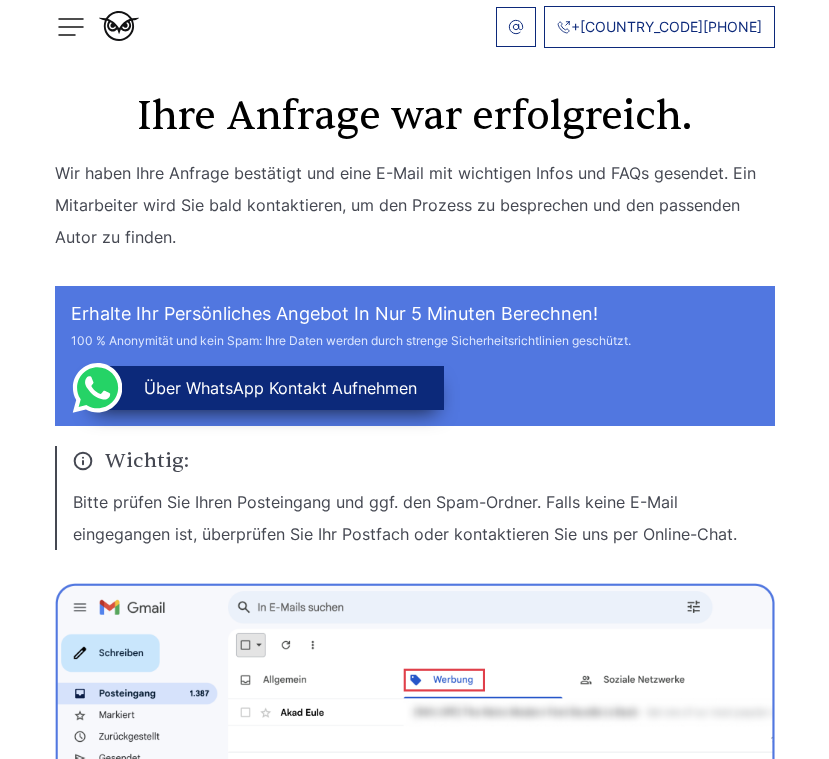 scroll, scrollTop: 0, scrollLeft: 0, axis: both 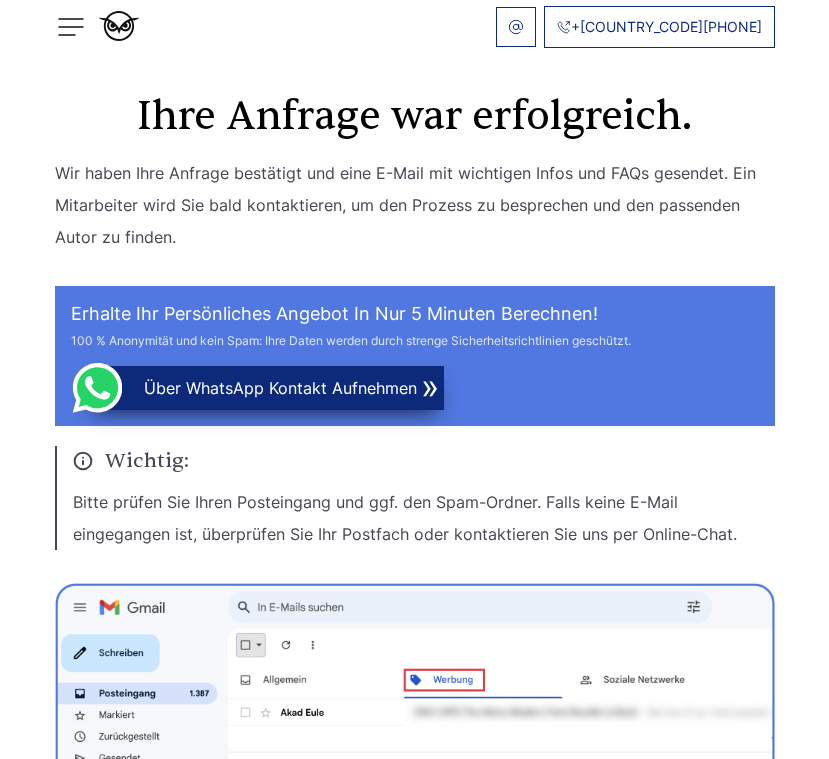 click on "über WhatsApp Kontakt aufnehmen" at bounding box center (265, 388) 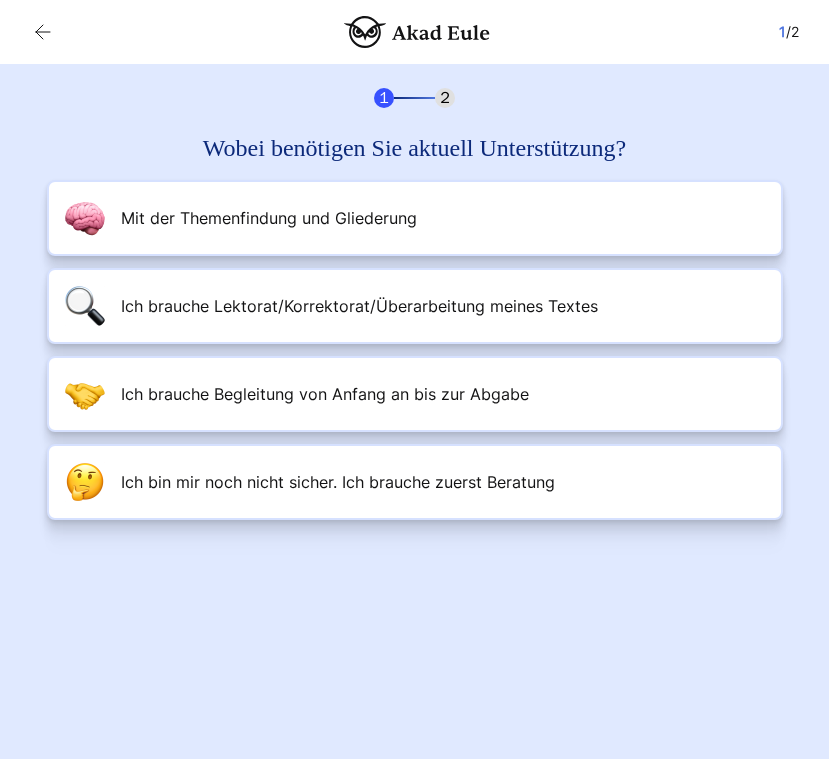 scroll, scrollTop: 0, scrollLeft: 0, axis: both 